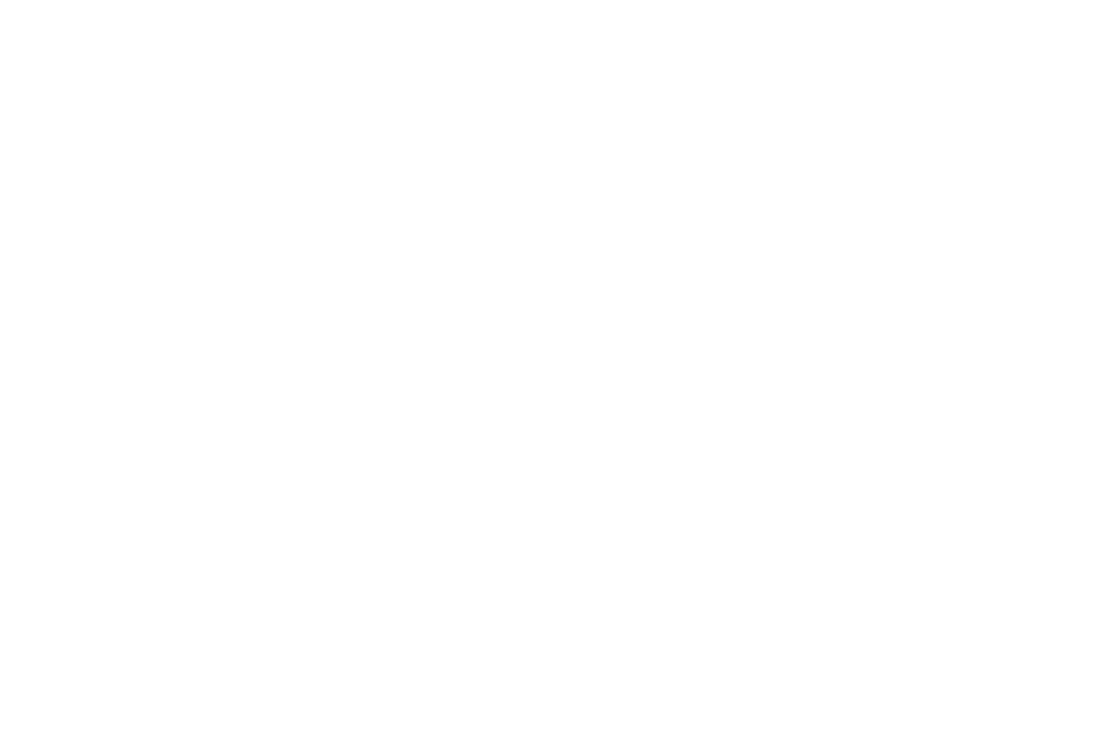 scroll, scrollTop: 11854, scrollLeft: 0, axis: vertical 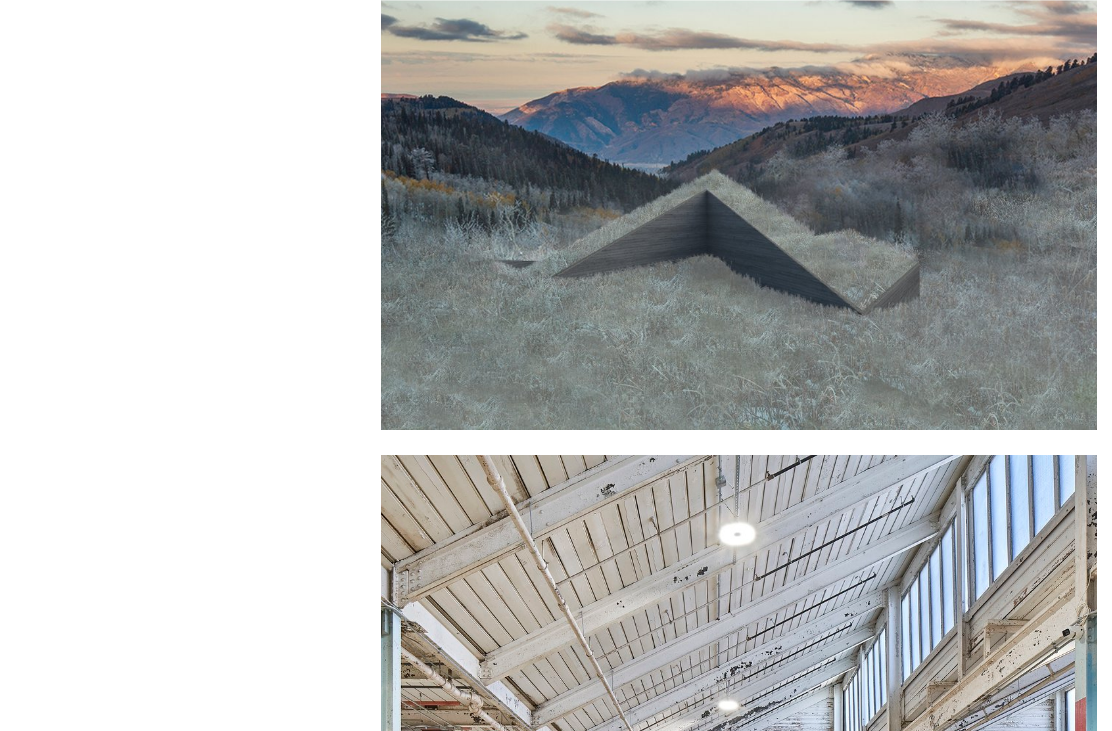click at bounding box center [739, 152] 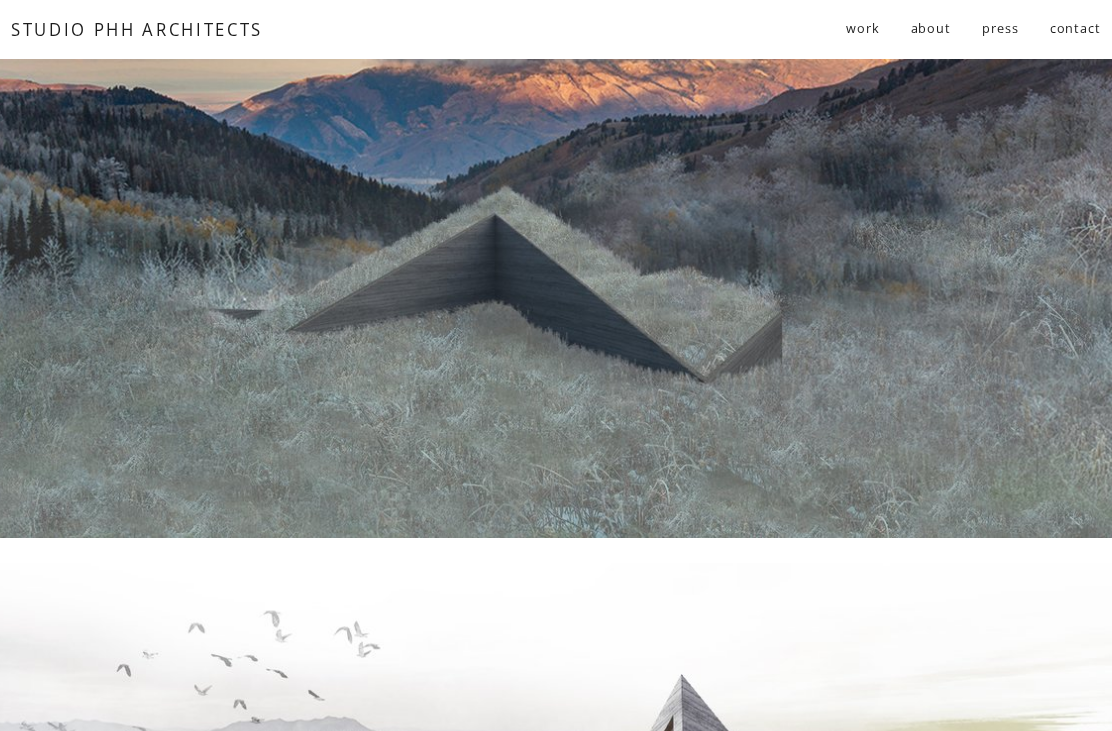 scroll, scrollTop: 0, scrollLeft: 0, axis: both 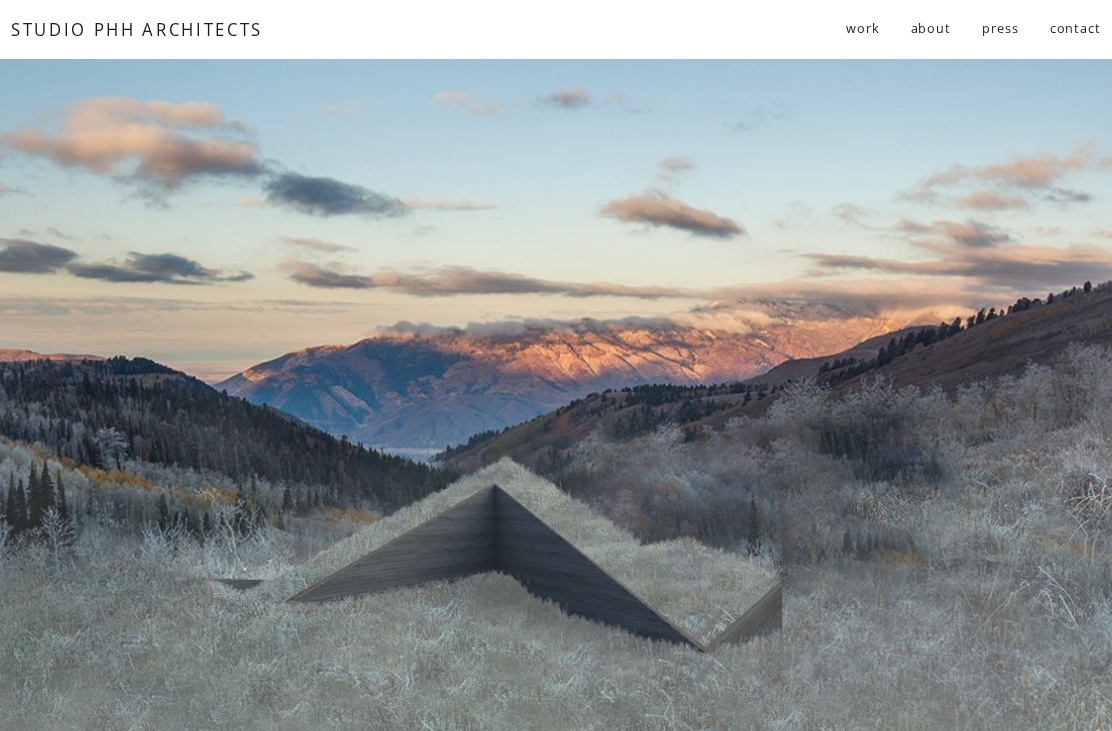 click on "about" at bounding box center [931, 29] 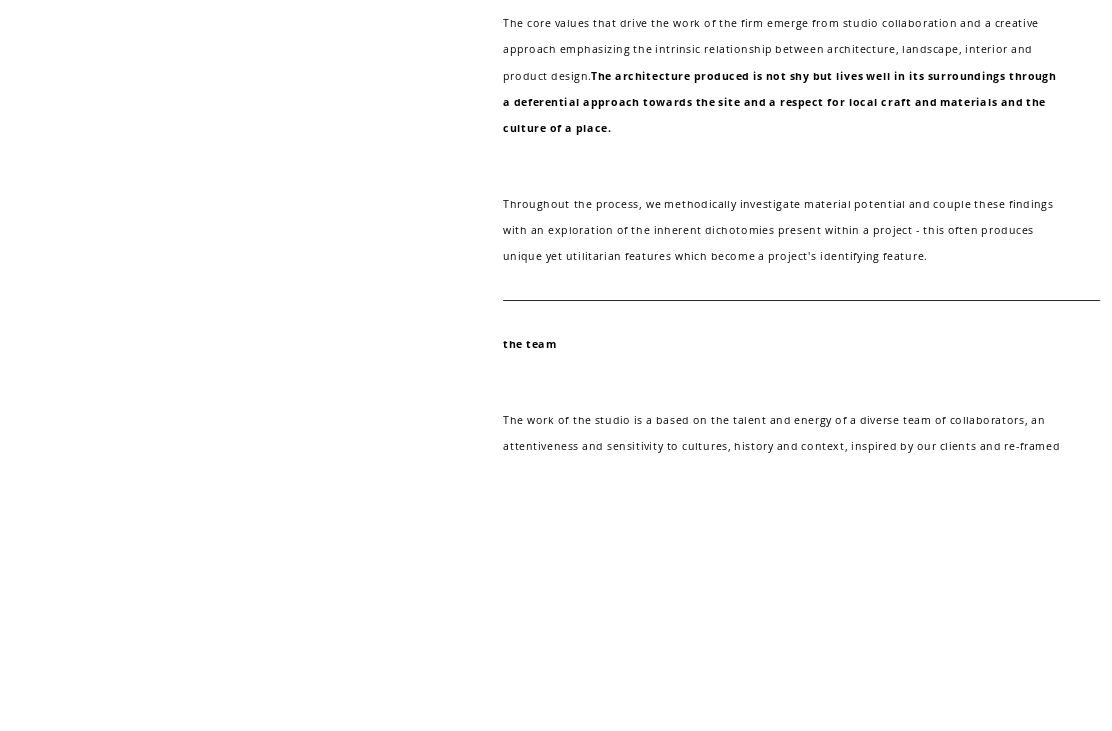 scroll, scrollTop: 977, scrollLeft: 0, axis: vertical 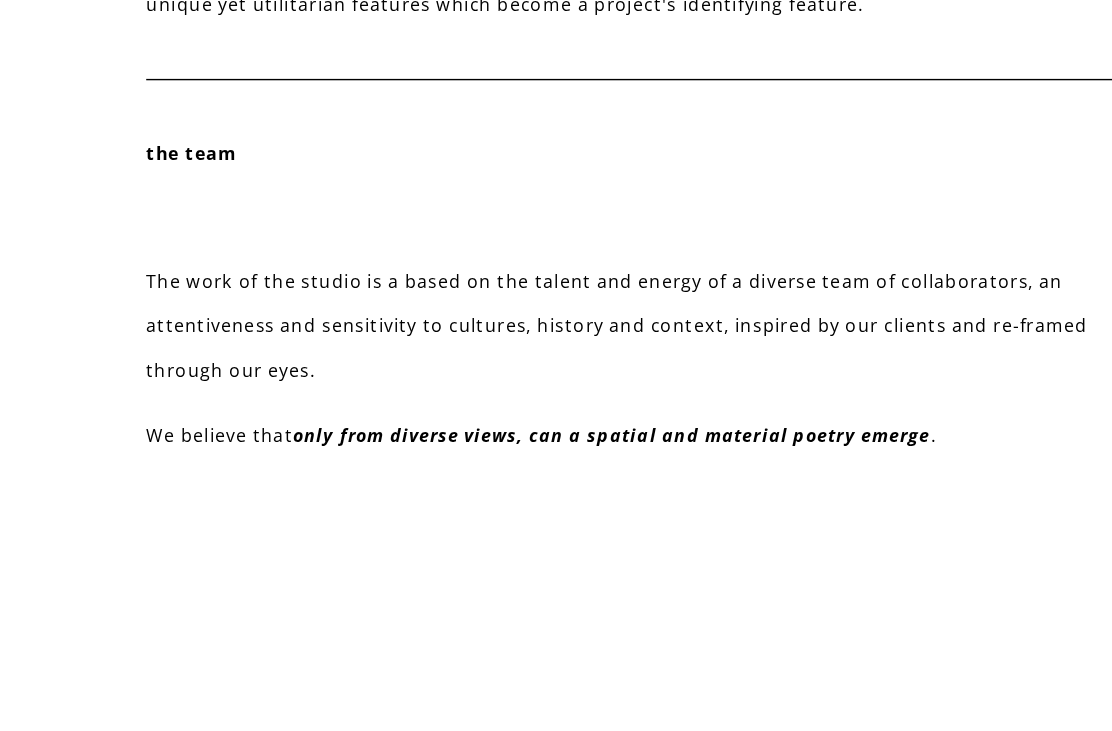 click on "The work of the studio is a based on the talent and energy of a diverse team of collaborators, an attentiveness and sensitivity to cultures, history and context, inspired by our clients and re-framed through our eyes." at bounding box center [716, 315] 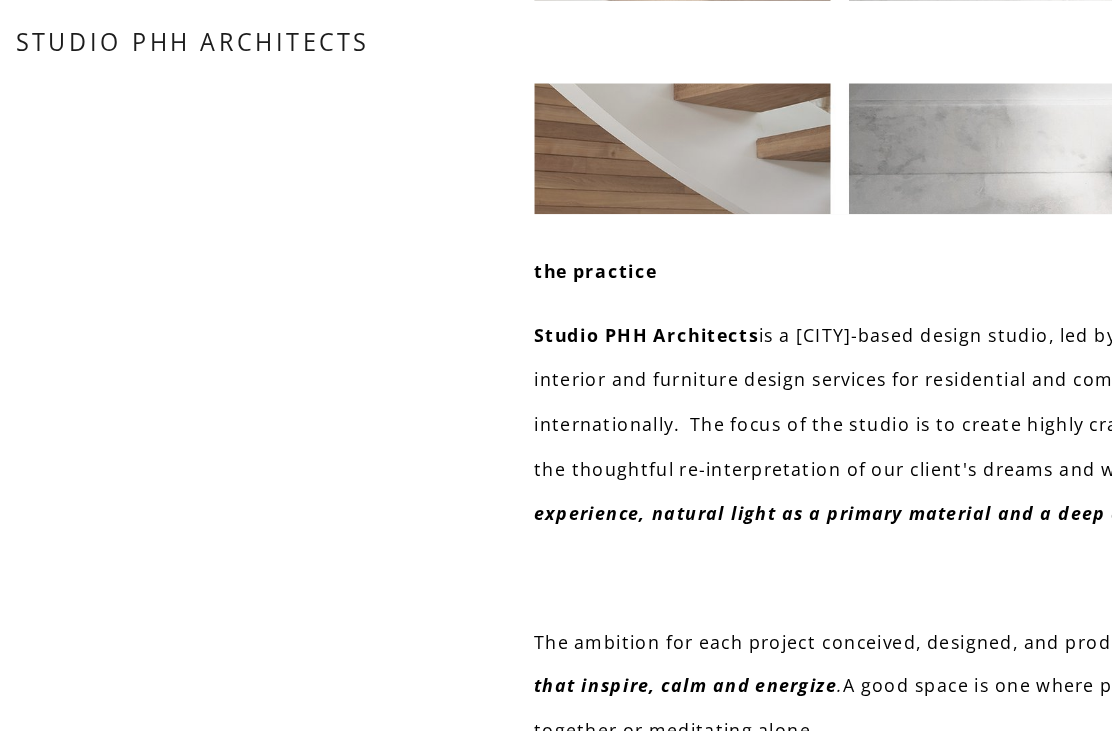 scroll, scrollTop: 0, scrollLeft: 0, axis: both 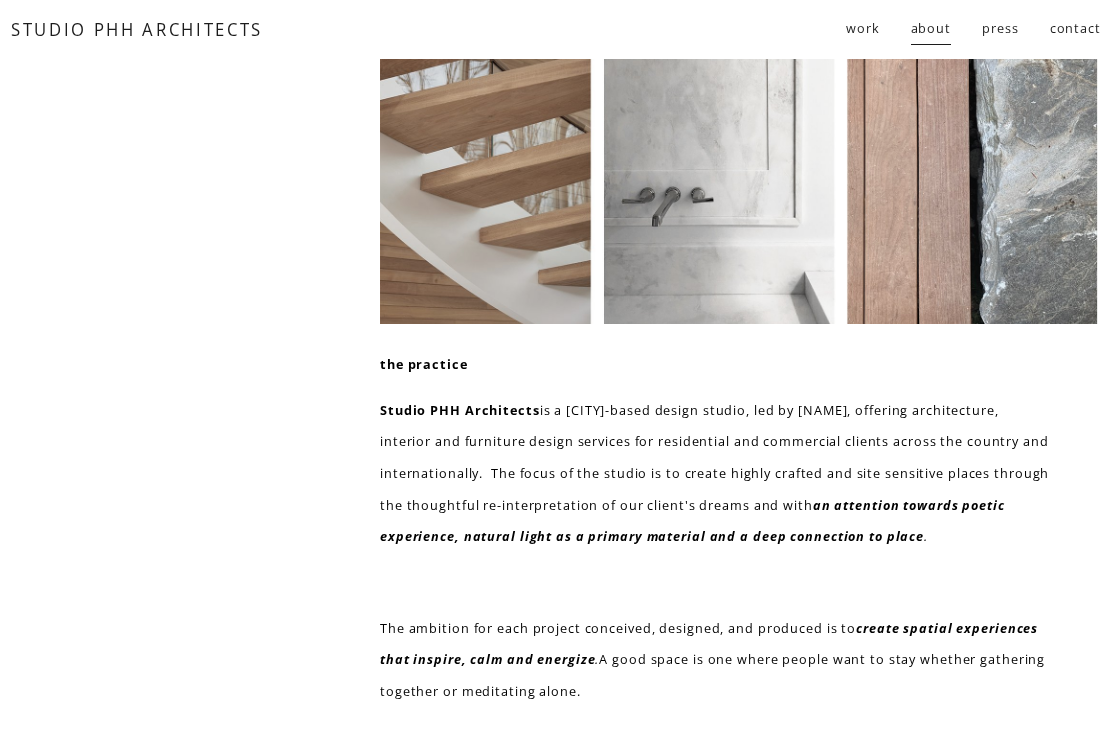 click on "contact" at bounding box center [1075, 29] 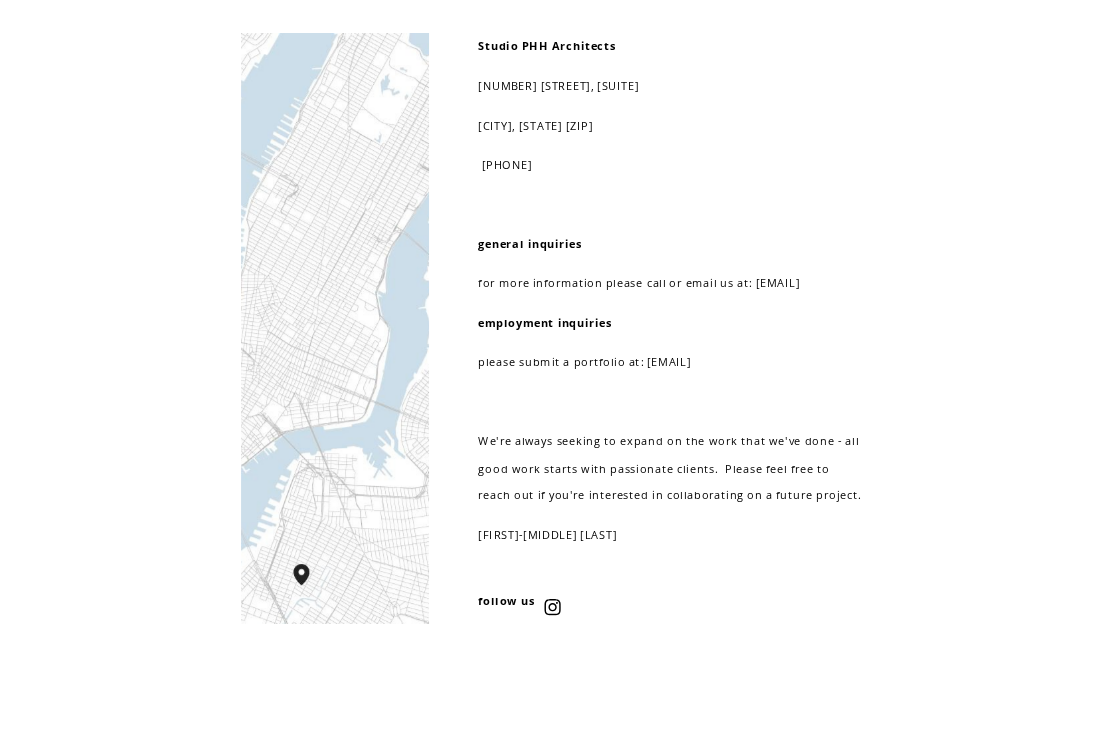 scroll, scrollTop: 0, scrollLeft: 0, axis: both 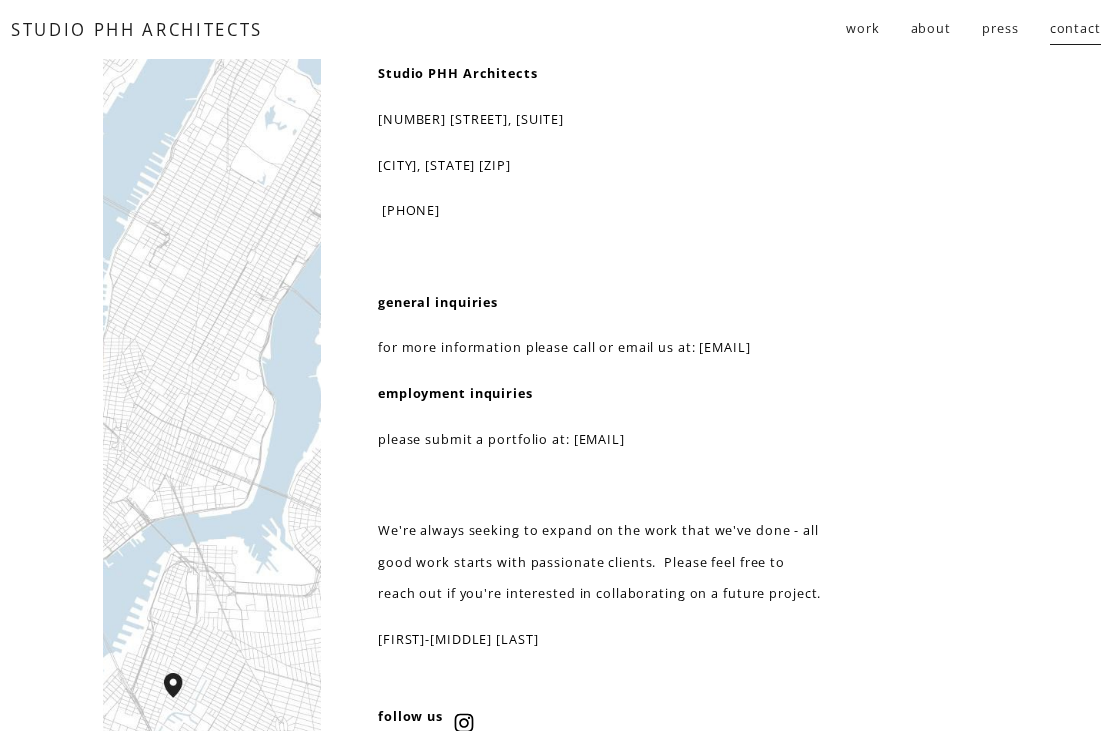 click on "work" at bounding box center (863, 29) 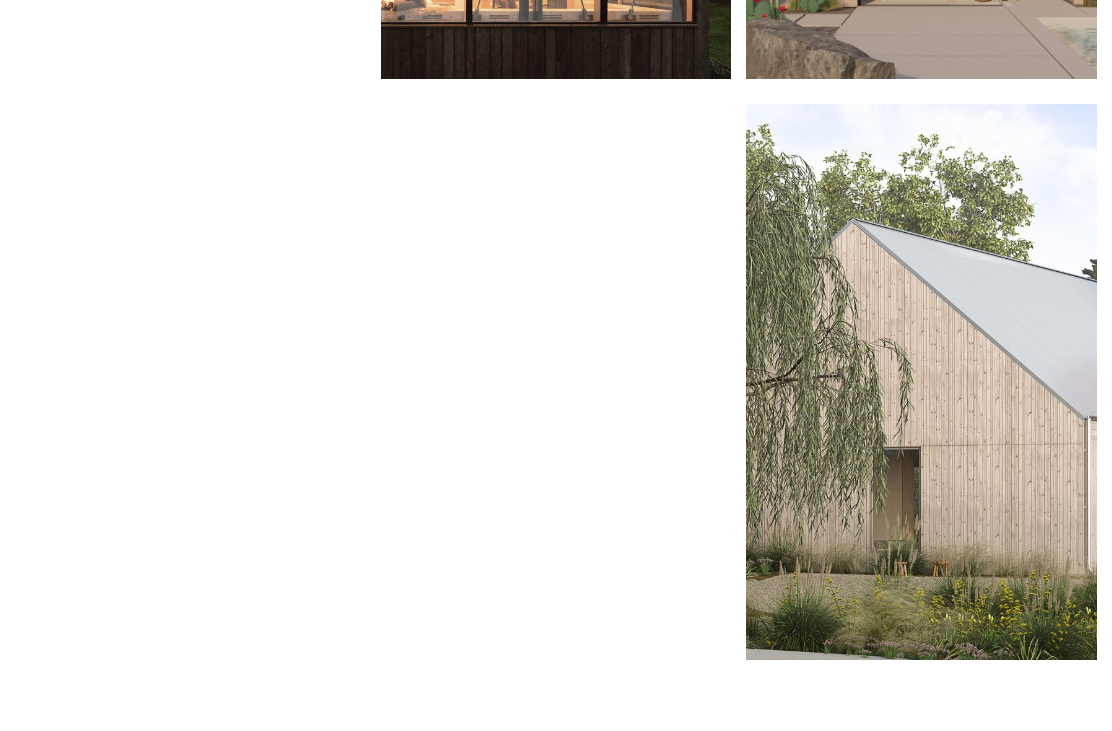 scroll, scrollTop: 1117, scrollLeft: 0, axis: vertical 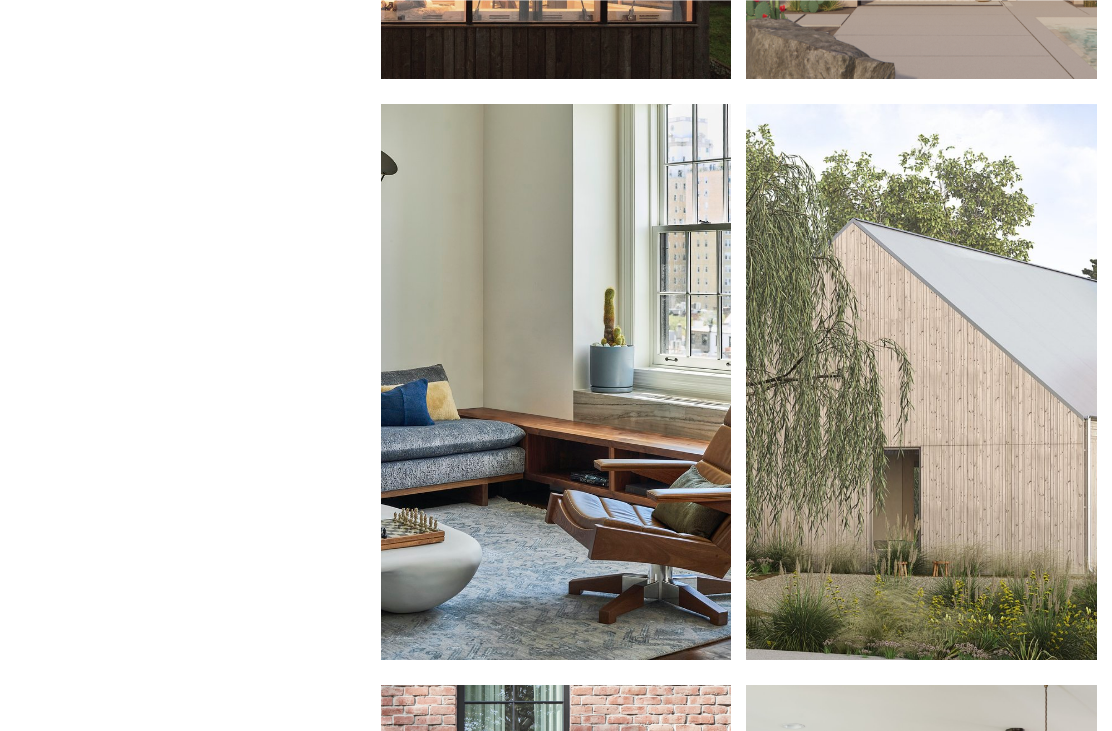 click at bounding box center [921, 382] 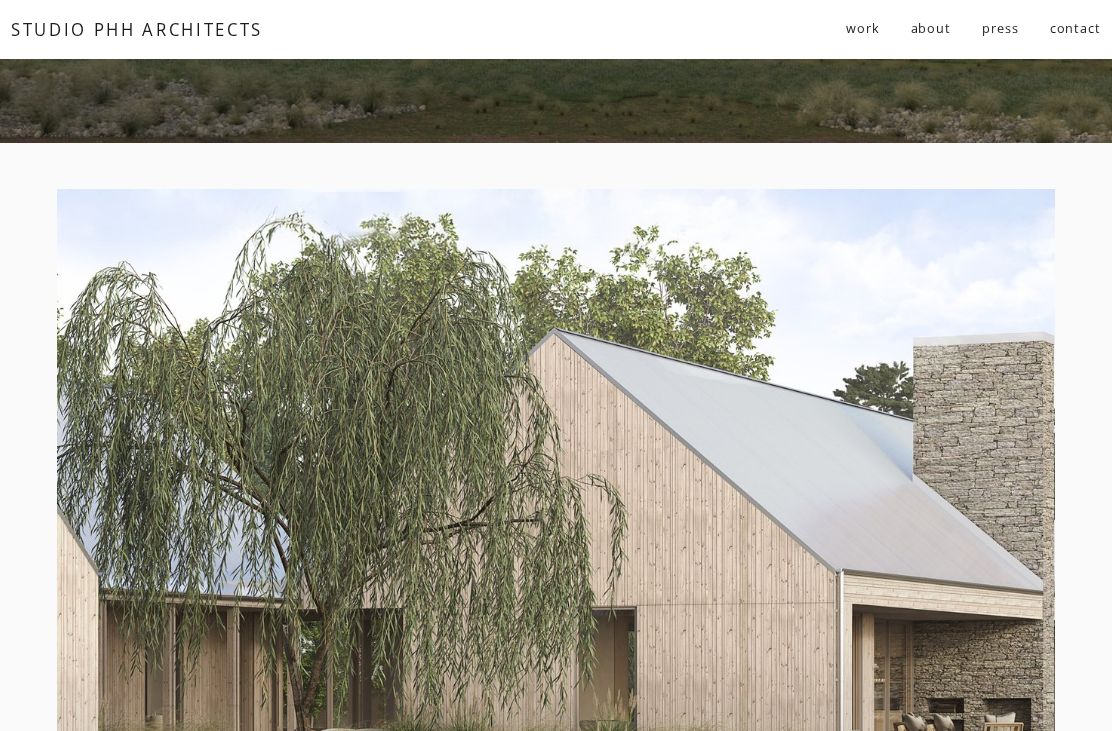 scroll, scrollTop: 721, scrollLeft: 0, axis: vertical 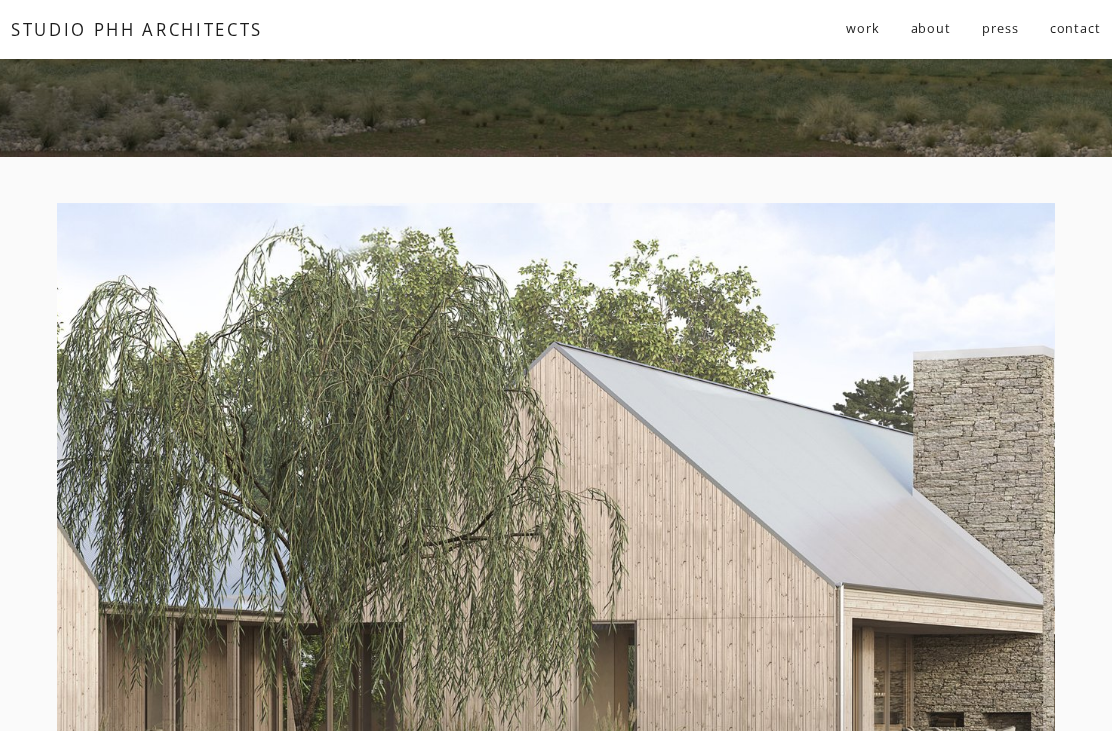 click on "public" at bounding box center [0, 0] 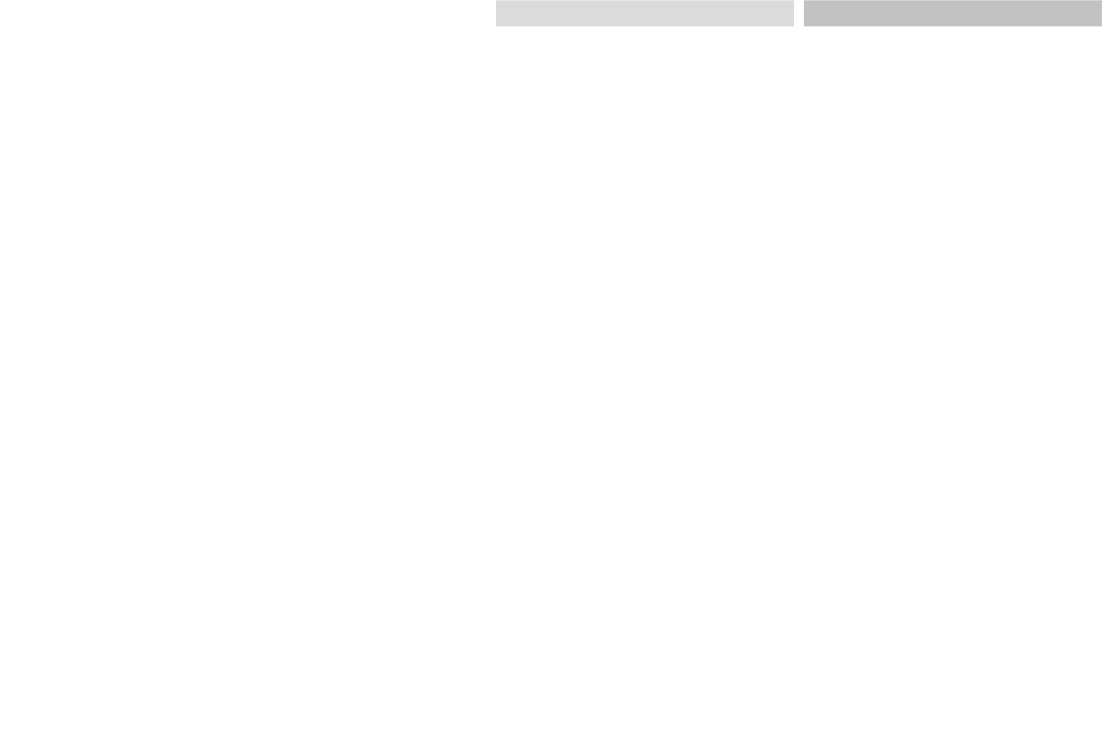scroll, scrollTop: 2467, scrollLeft: 0, axis: vertical 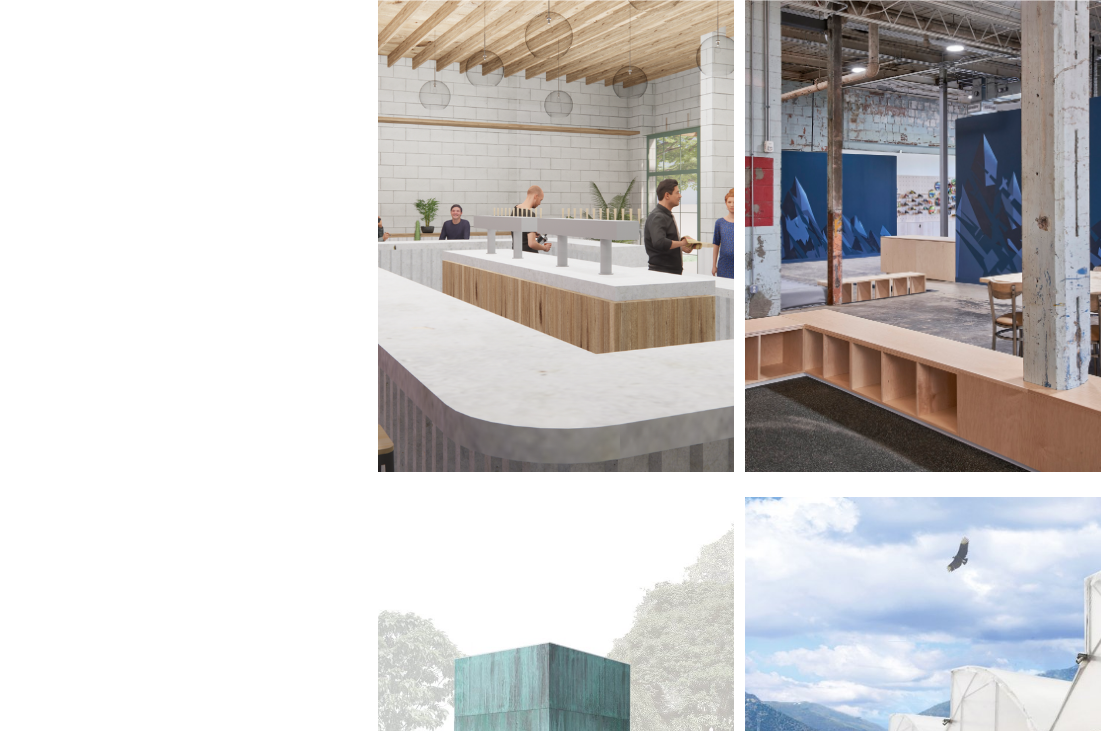 click at bounding box center [923, 194] 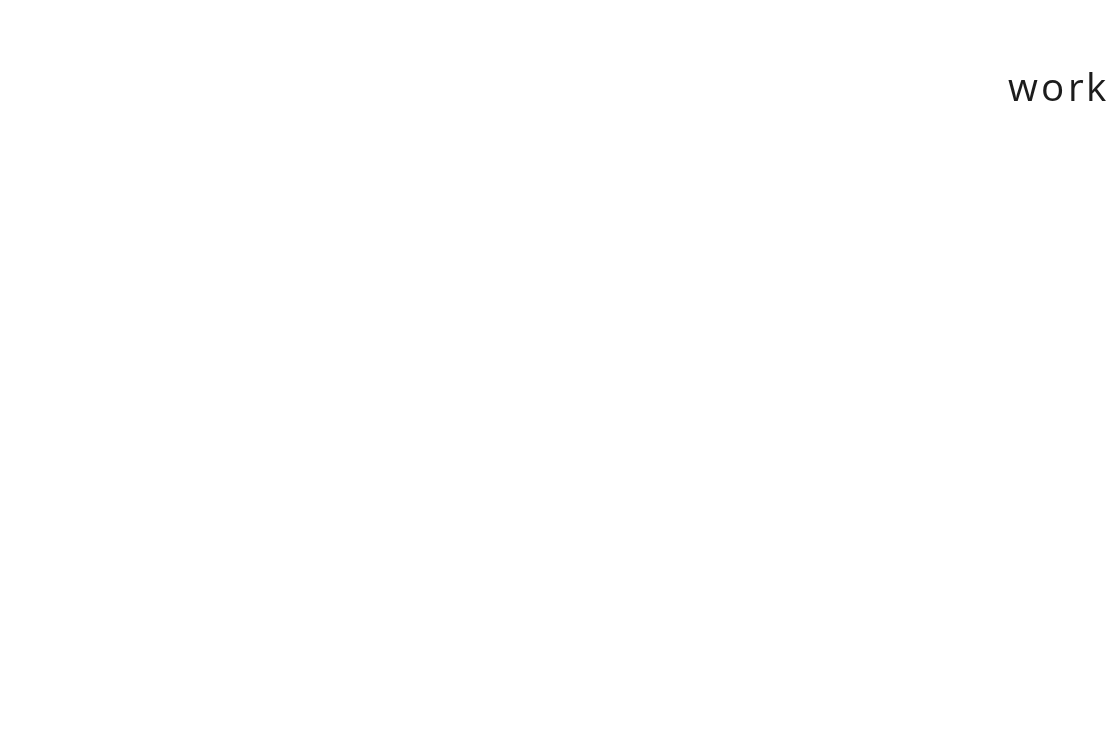 scroll, scrollTop: 5156, scrollLeft: 0, axis: vertical 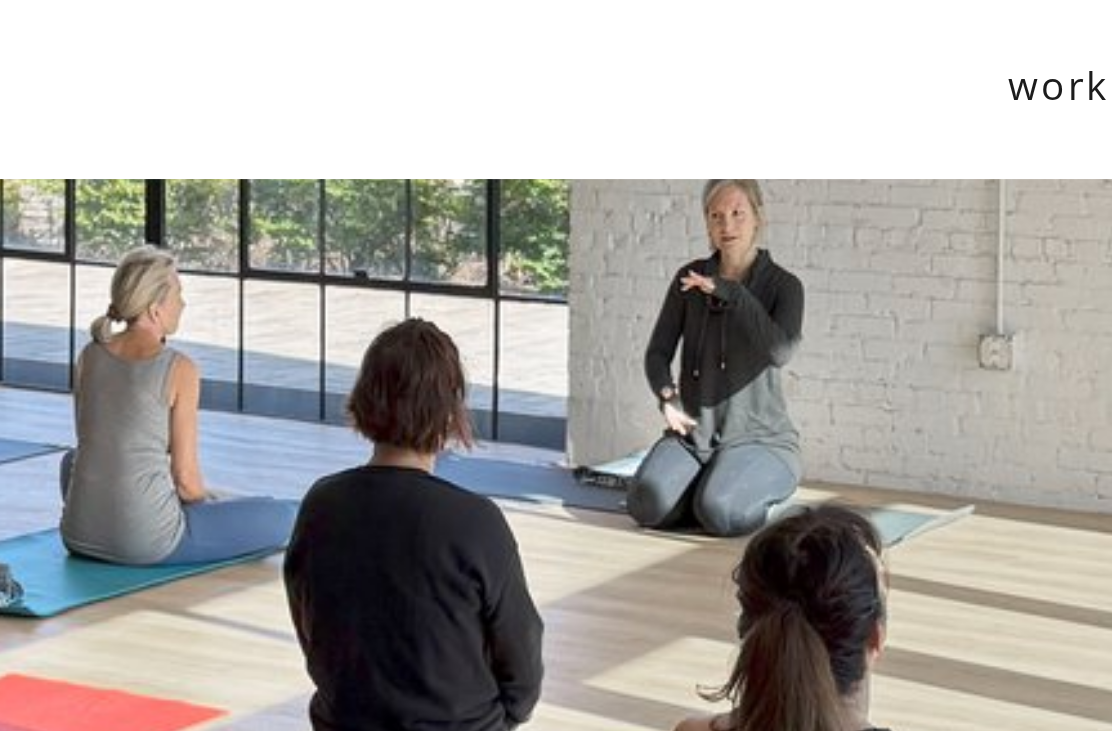 click on "follies" at bounding box center (0, 0) 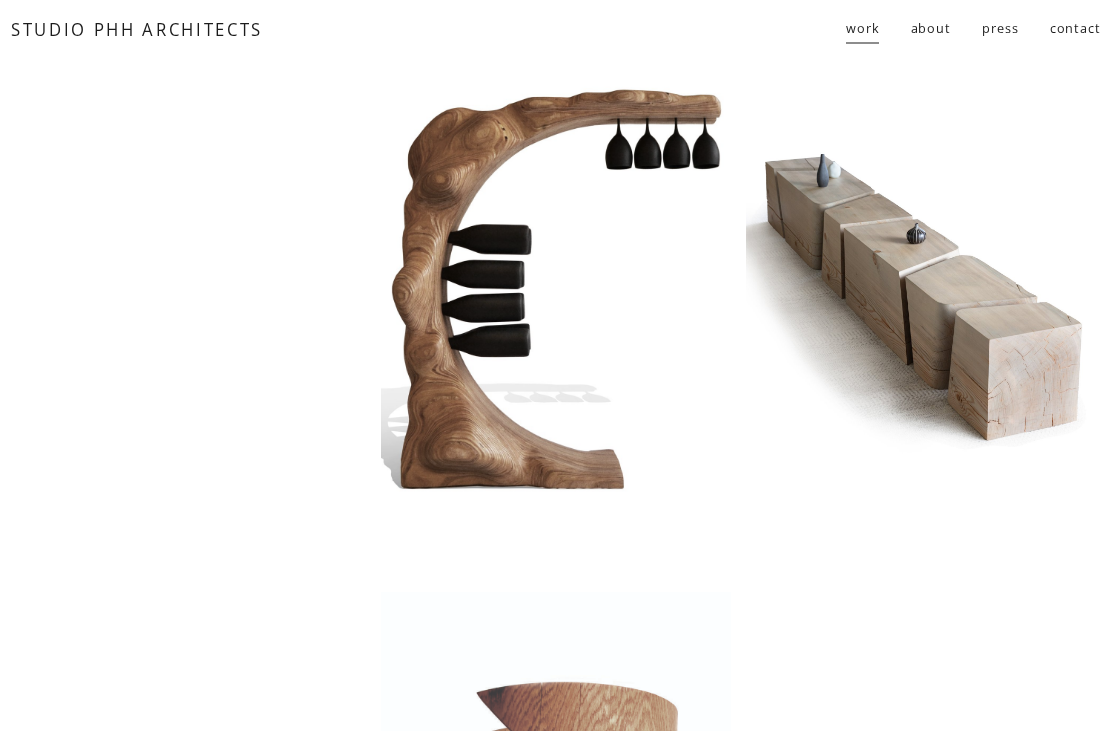 scroll, scrollTop: 0, scrollLeft: 0, axis: both 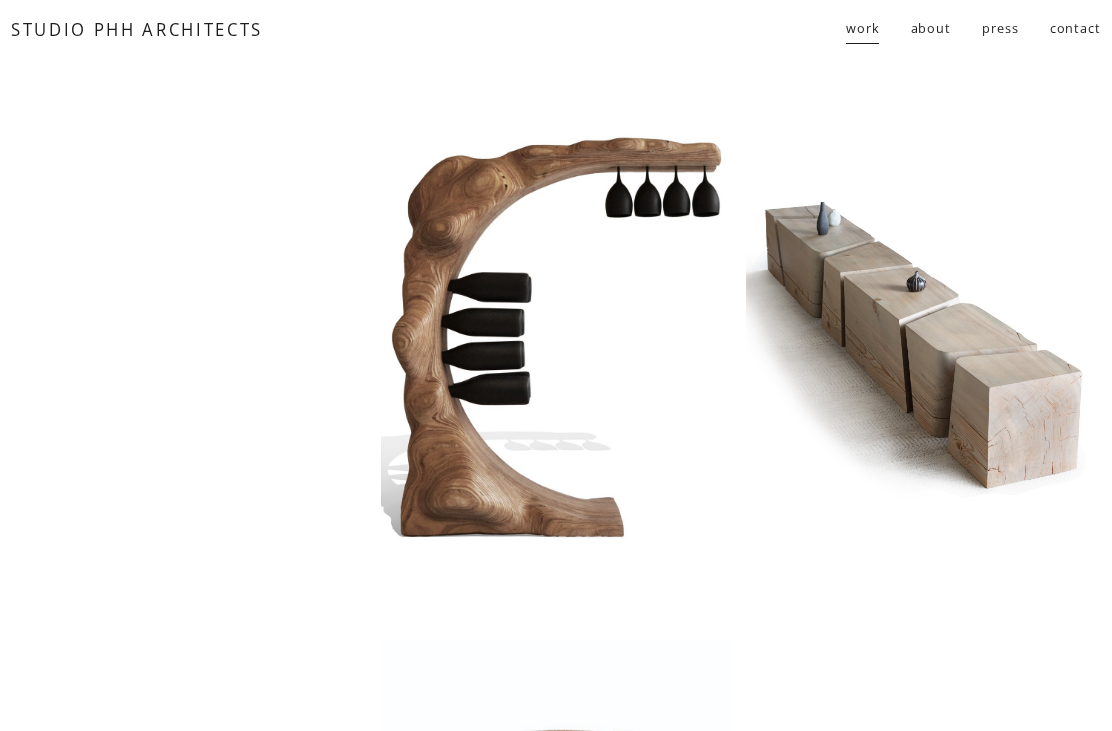 click at bounding box center [921, 336] 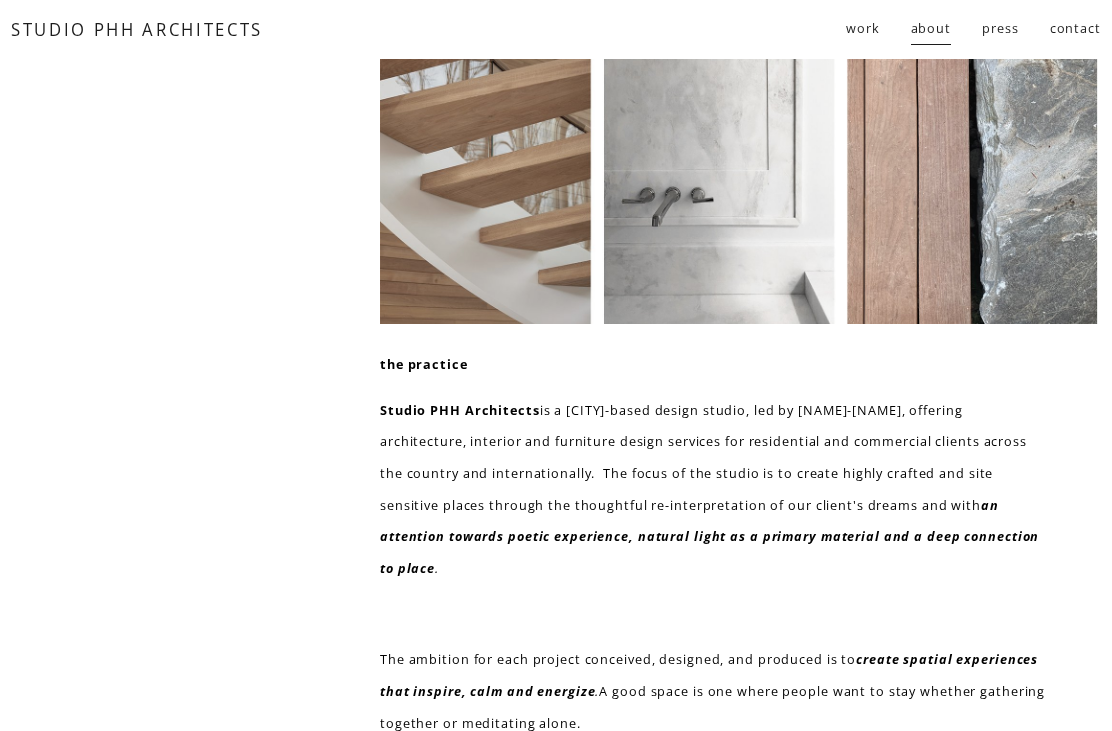scroll, scrollTop: 0, scrollLeft: 0, axis: both 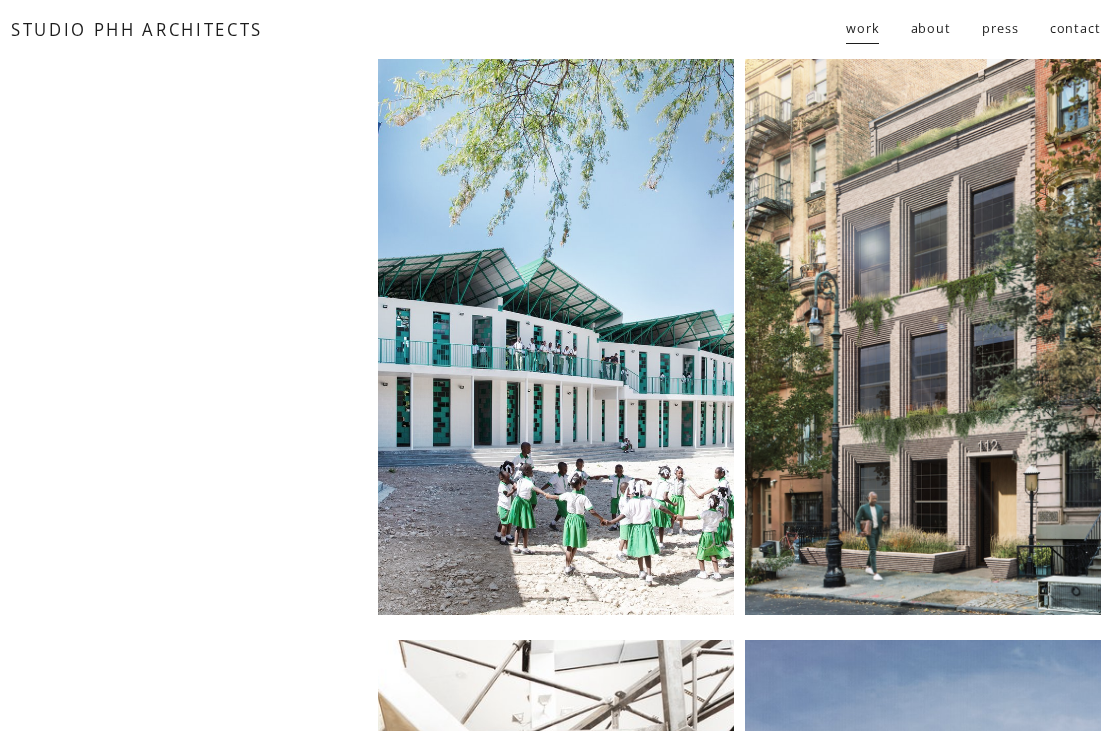 click at bounding box center (556, 336) 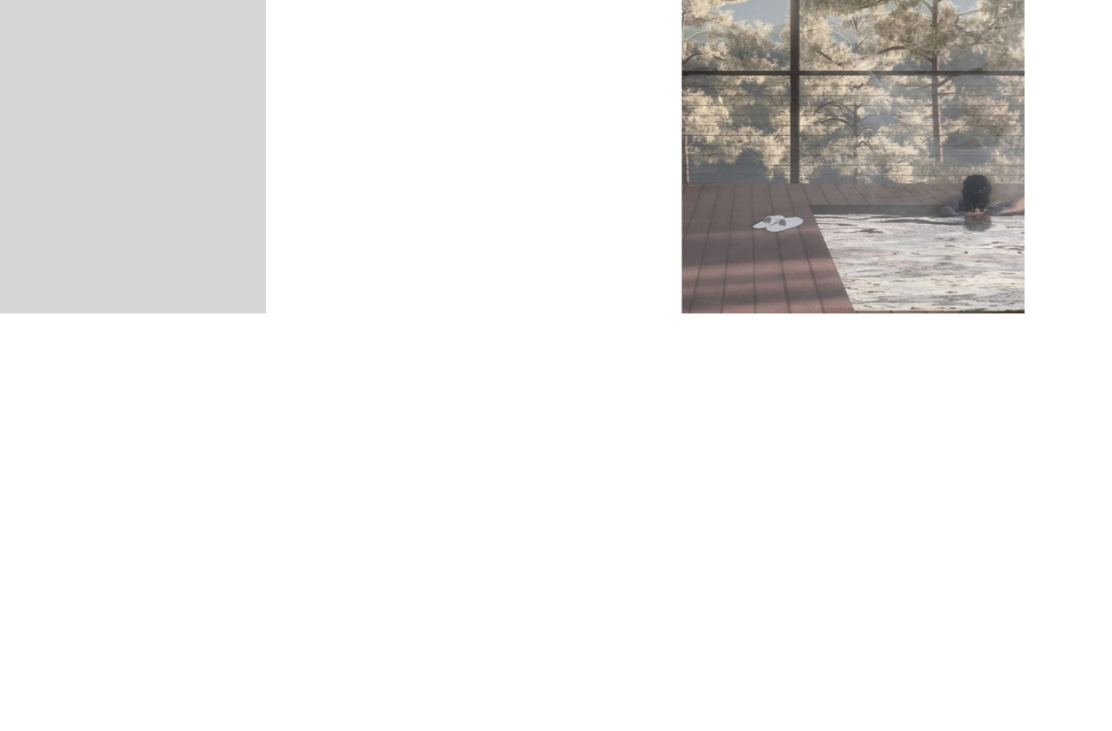 scroll, scrollTop: 9502, scrollLeft: 0, axis: vertical 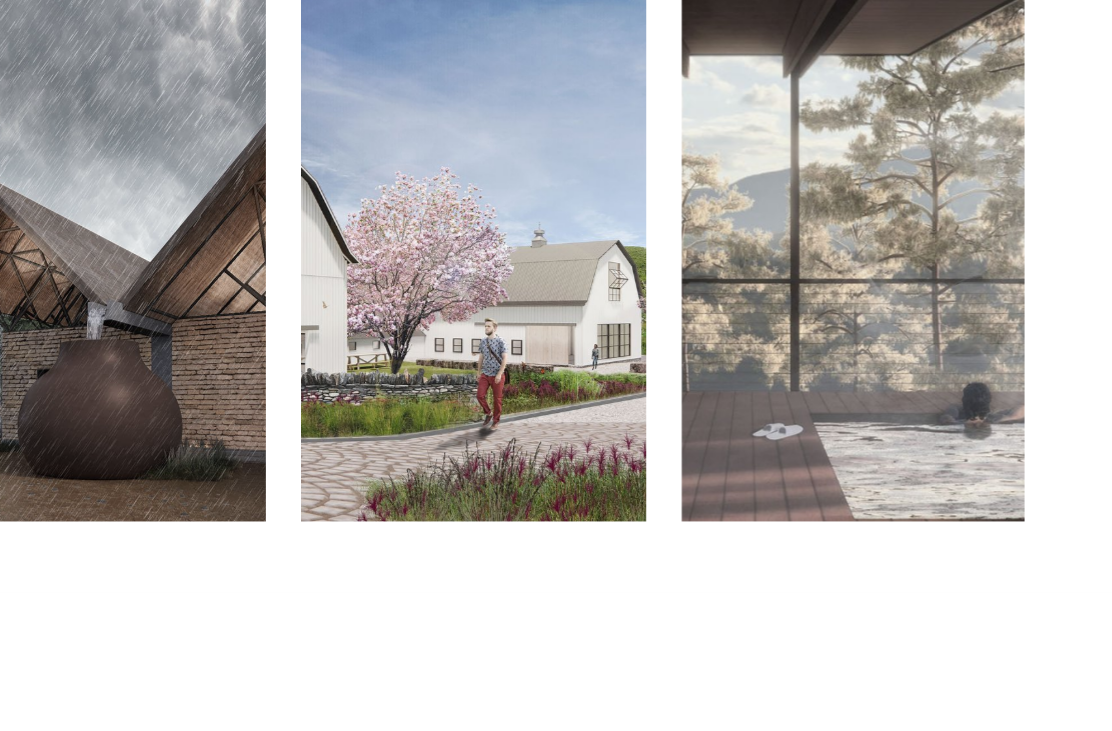 click at bounding box center [328, 350] 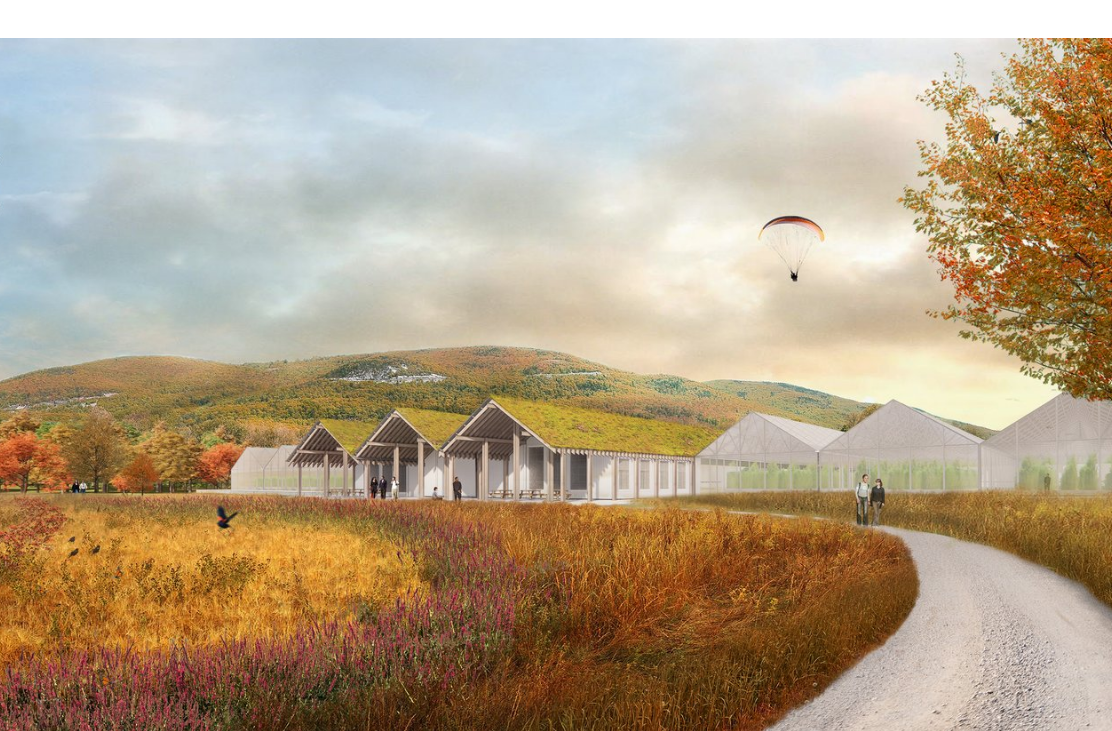 scroll, scrollTop: 0, scrollLeft: 0, axis: both 